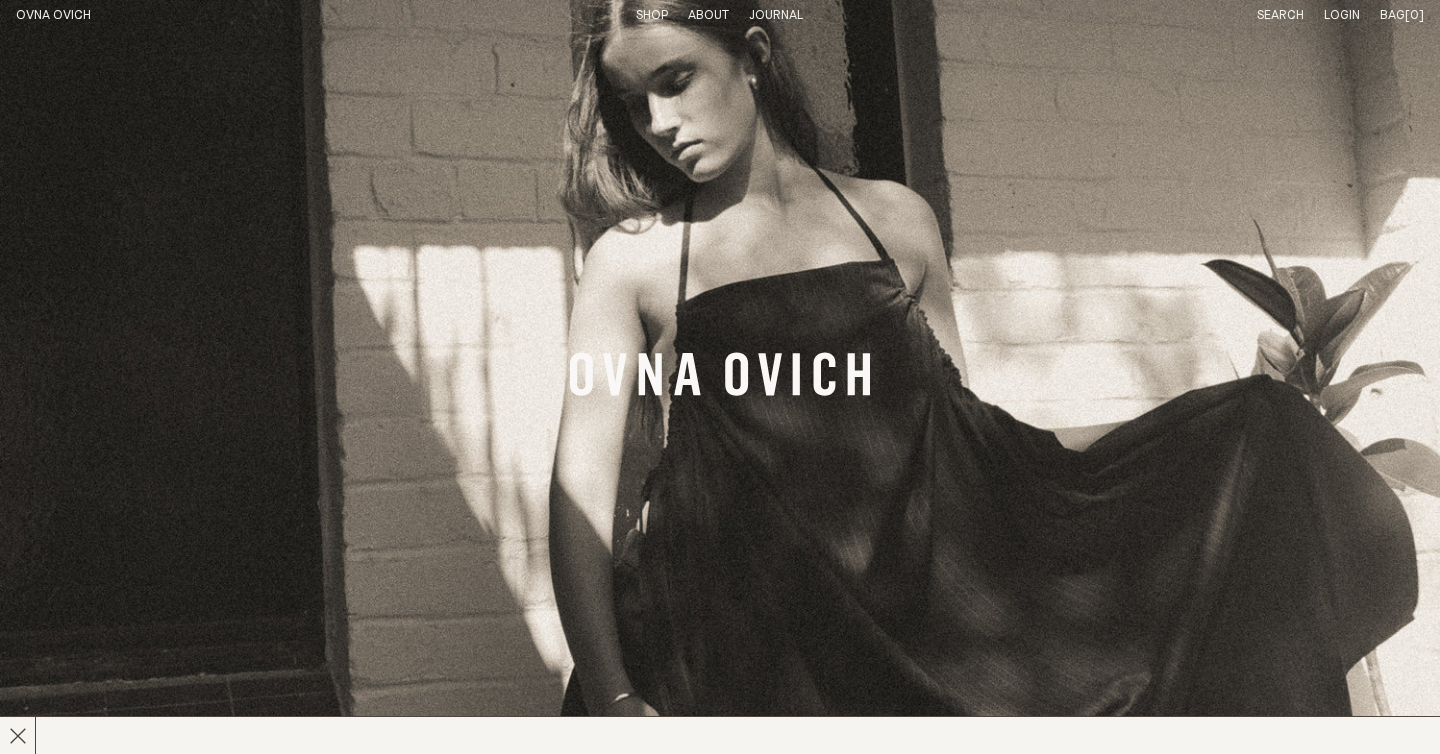 scroll, scrollTop: 0, scrollLeft: 0, axis: both 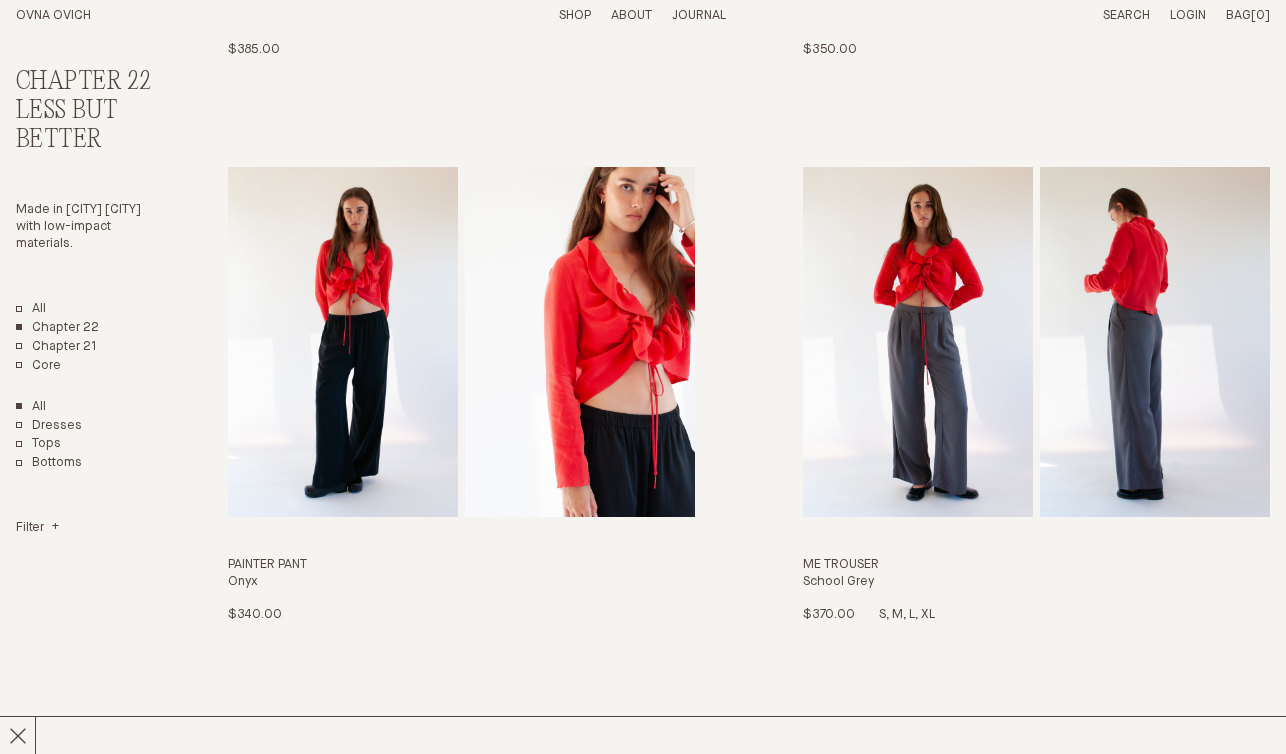 click at bounding box center (918, 342) 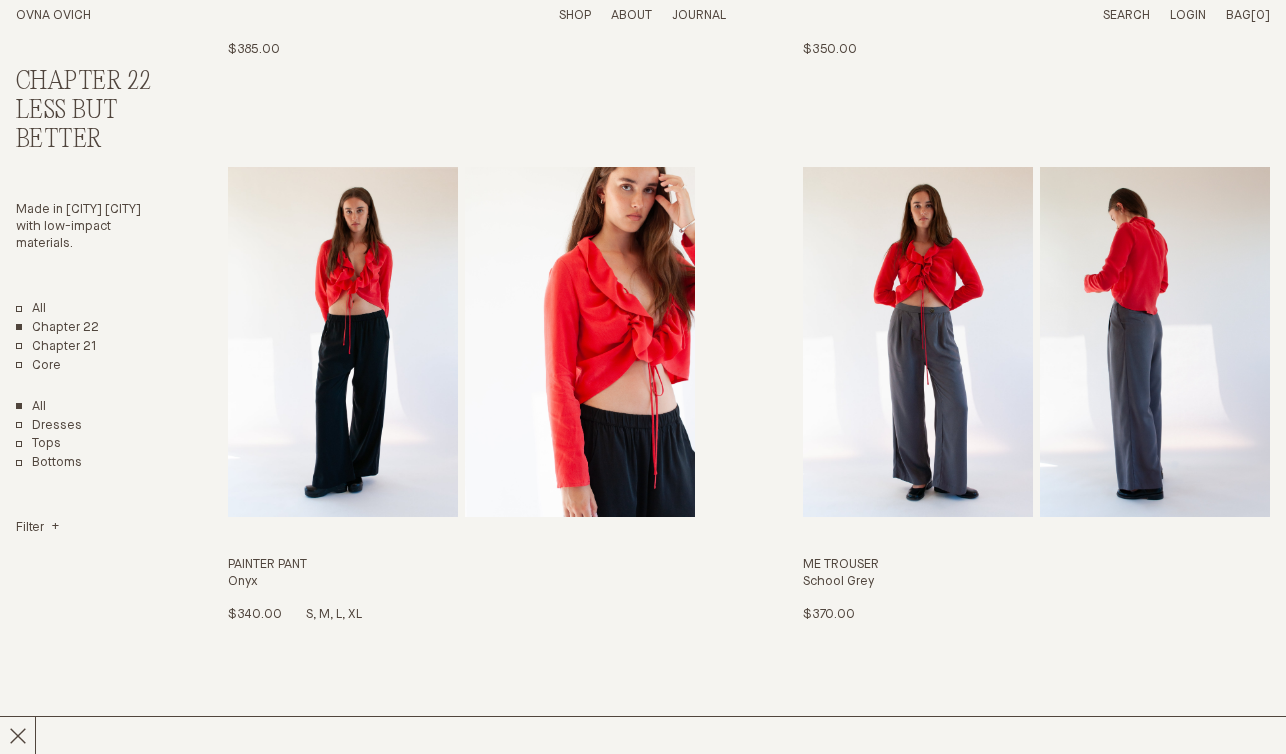 click on "Painter Pant" at bounding box center [461, 565] 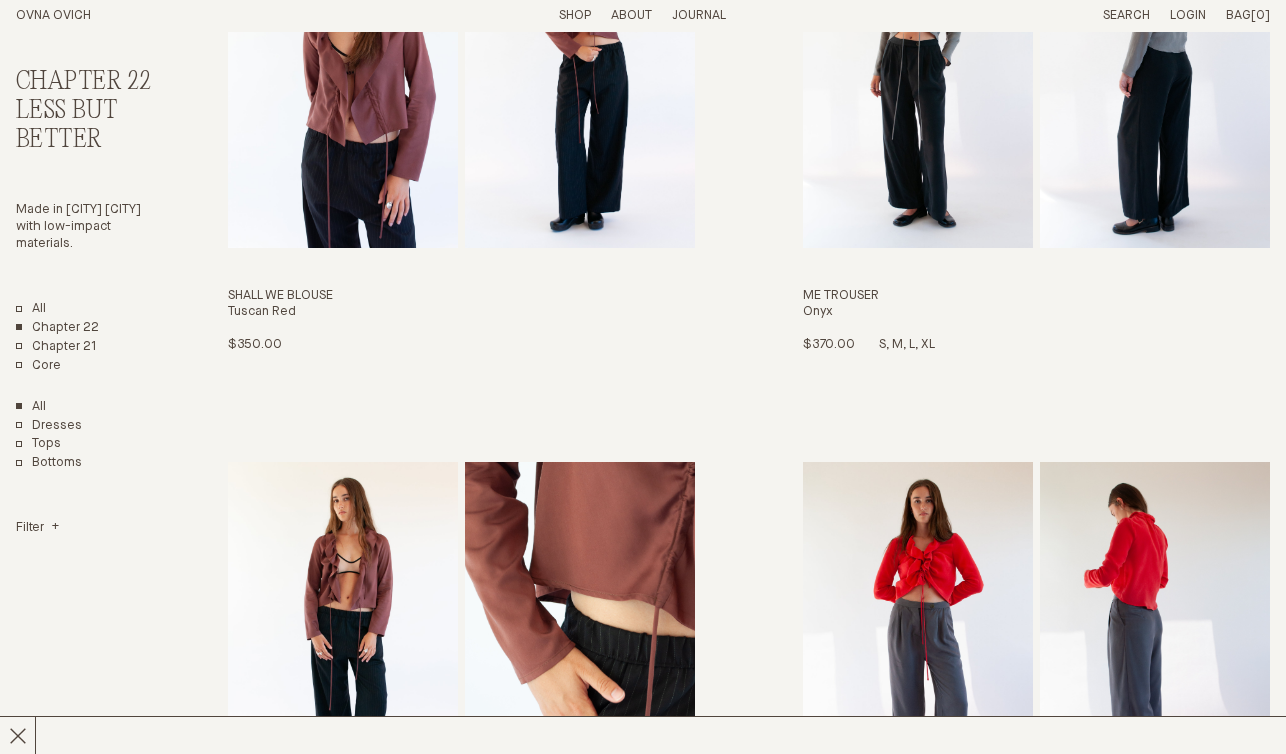 scroll, scrollTop: 3003, scrollLeft: 0, axis: vertical 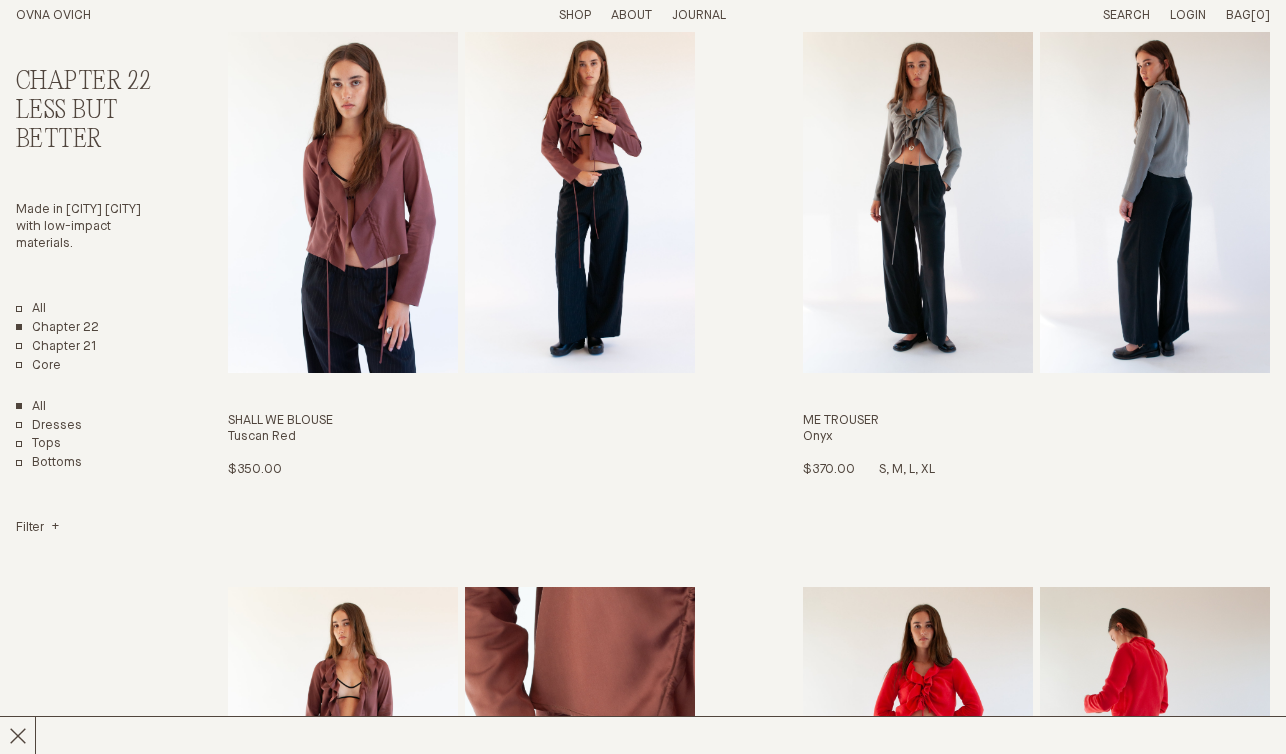 click at bounding box center [918, 197] 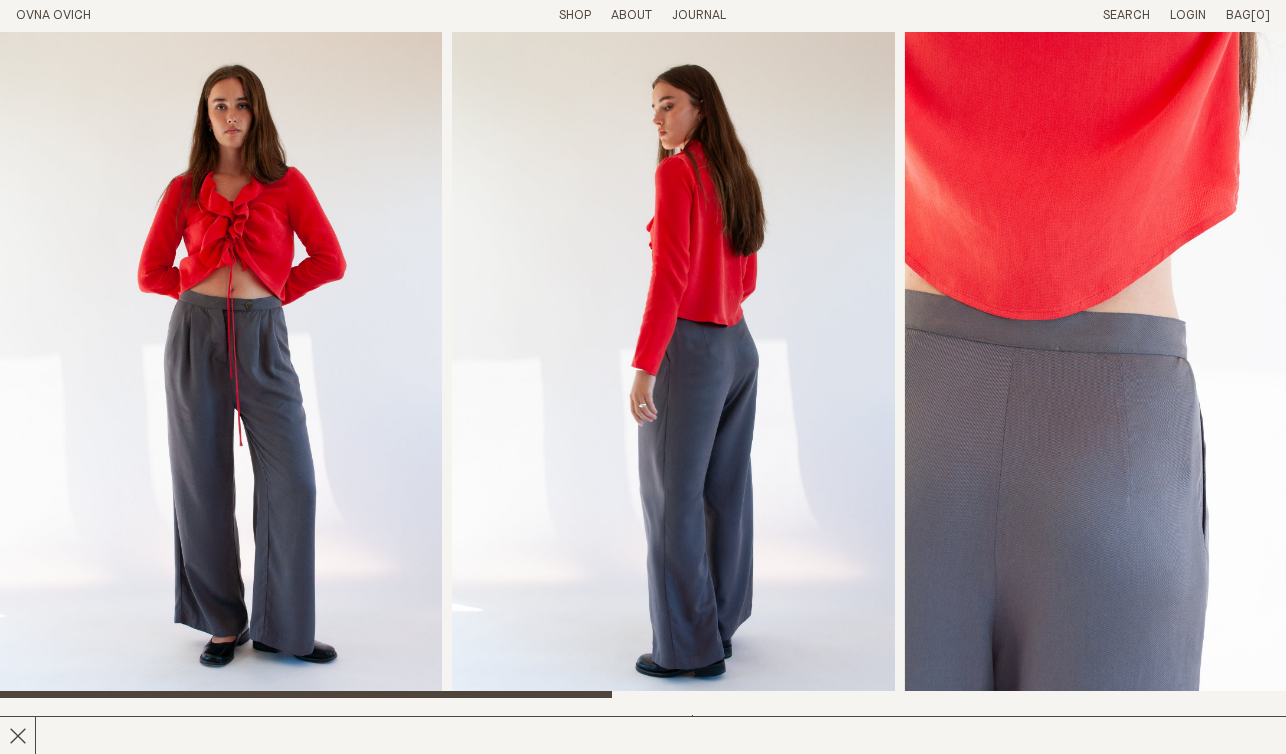scroll, scrollTop: 0, scrollLeft: 0, axis: both 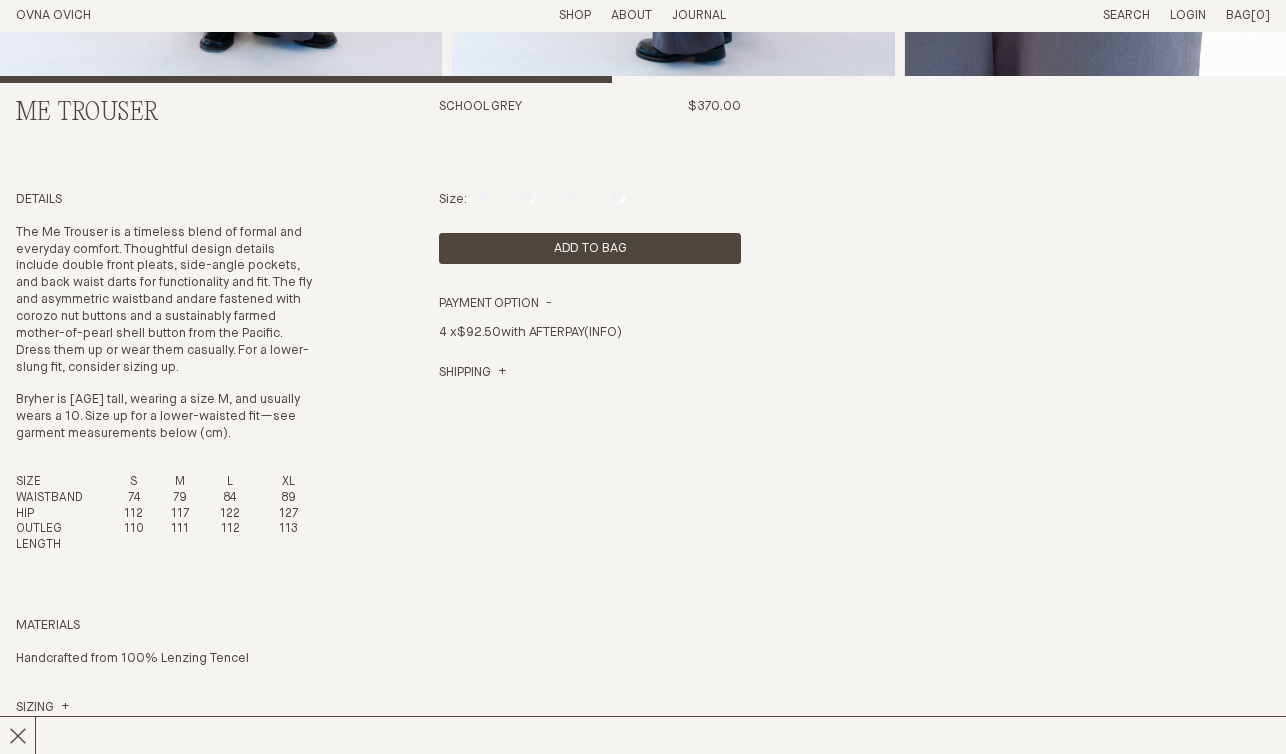 click on "Size:
S
M
L
XL
Add to Bag
Sold Out
Submit
Only   2   left in stock
Payment Option
4 x
$92.50
with AFTERPAY
(INFO)" at bounding box center (590, 487) 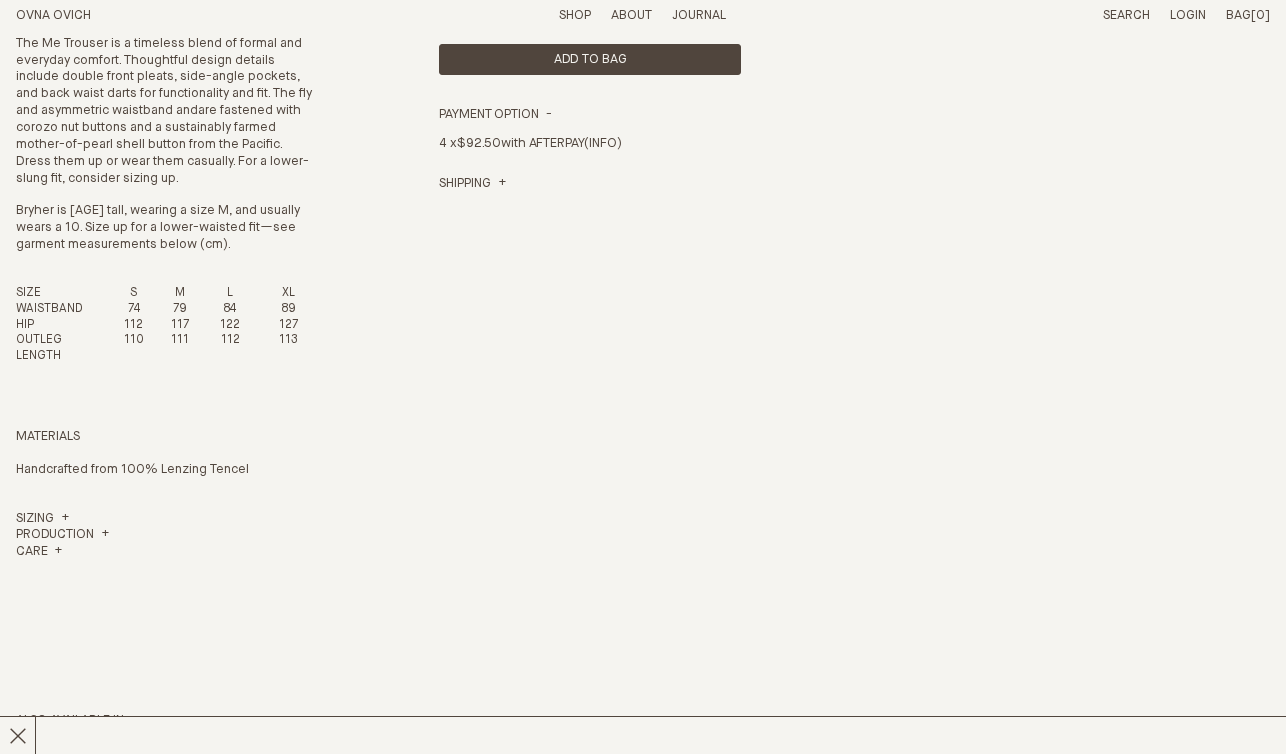 scroll, scrollTop: 810, scrollLeft: 0, axis: vertical 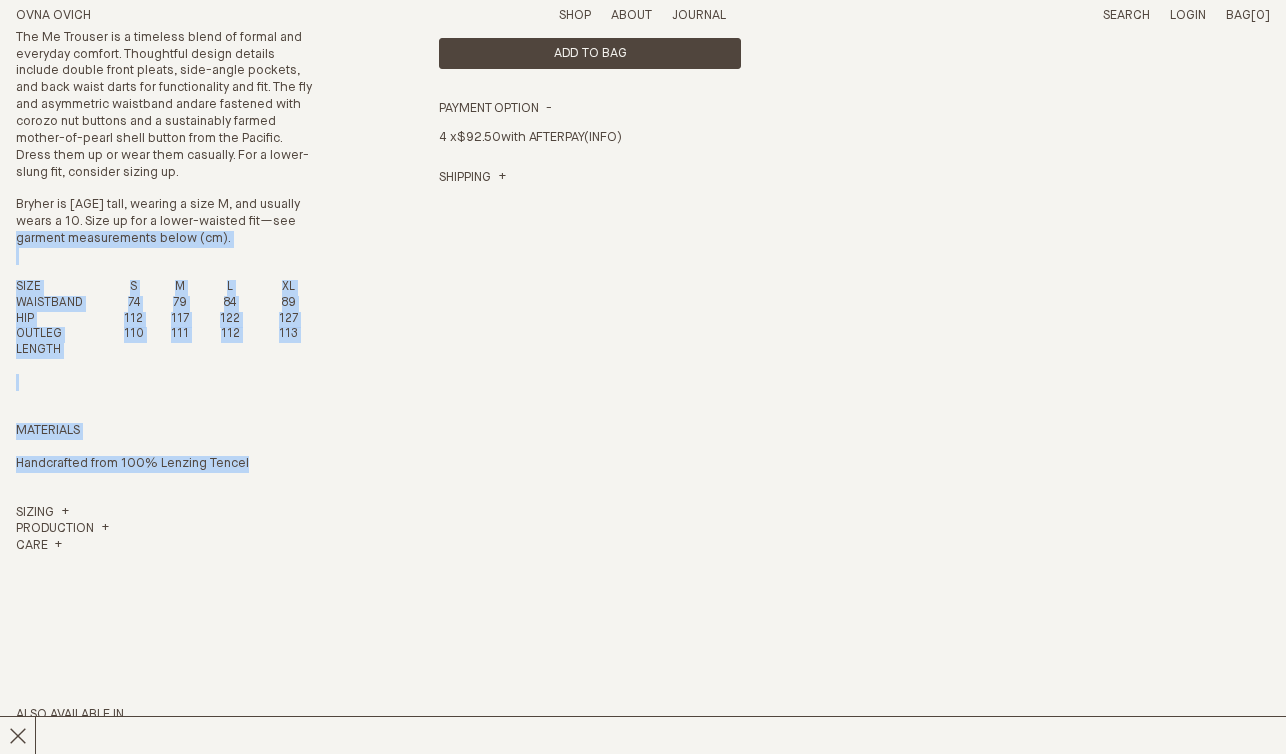 drag, startPoint x: 268, startPoint y: 447, endPoint x: 14, endPoint y: 224, distance: 338.00146 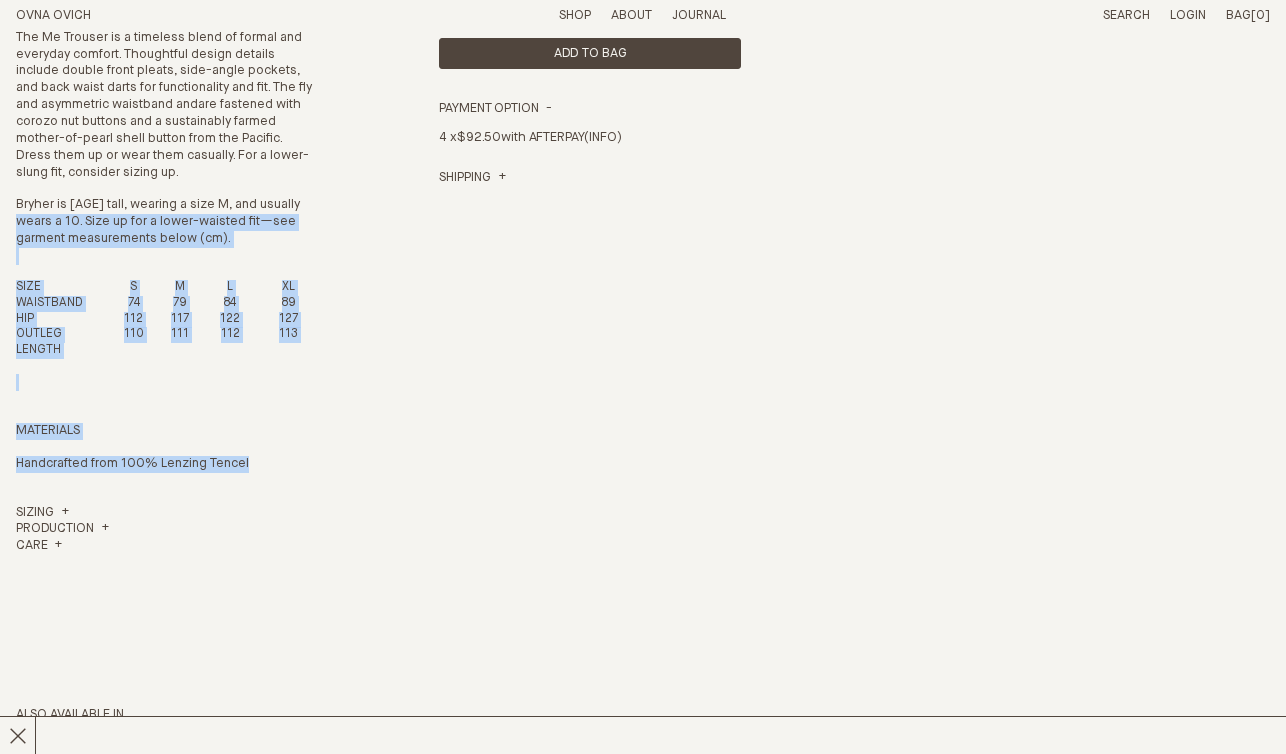 click on "Me Trouser
School Grey
$370.00
Details
The Me Trouser is a timeless blend of formal and everyday comfort. Thoughtful design details include double front pleats, side-angle pockets, and back waist darts for functionality and fit. The fly and asymmetric waistband andare fastened with corozo nut buttons and a sustainably farmed mother-of-pearl shell button from the Pacific. Dress them up or wear them casually. For a lower-slung fit, consider sizing up.
Bryher is 178cm tall, wearing a size M, and usually wears a 10. Size up for a lower-waisted fit—see garment measurements below (cm).
SIZE
S
M
L
XL
WAISTBAND
74
79
84
89
HIP
112
117
122
127
OUTLEG LENGTH
110
111
112
113
Materials" at bounding box center [643, 173] 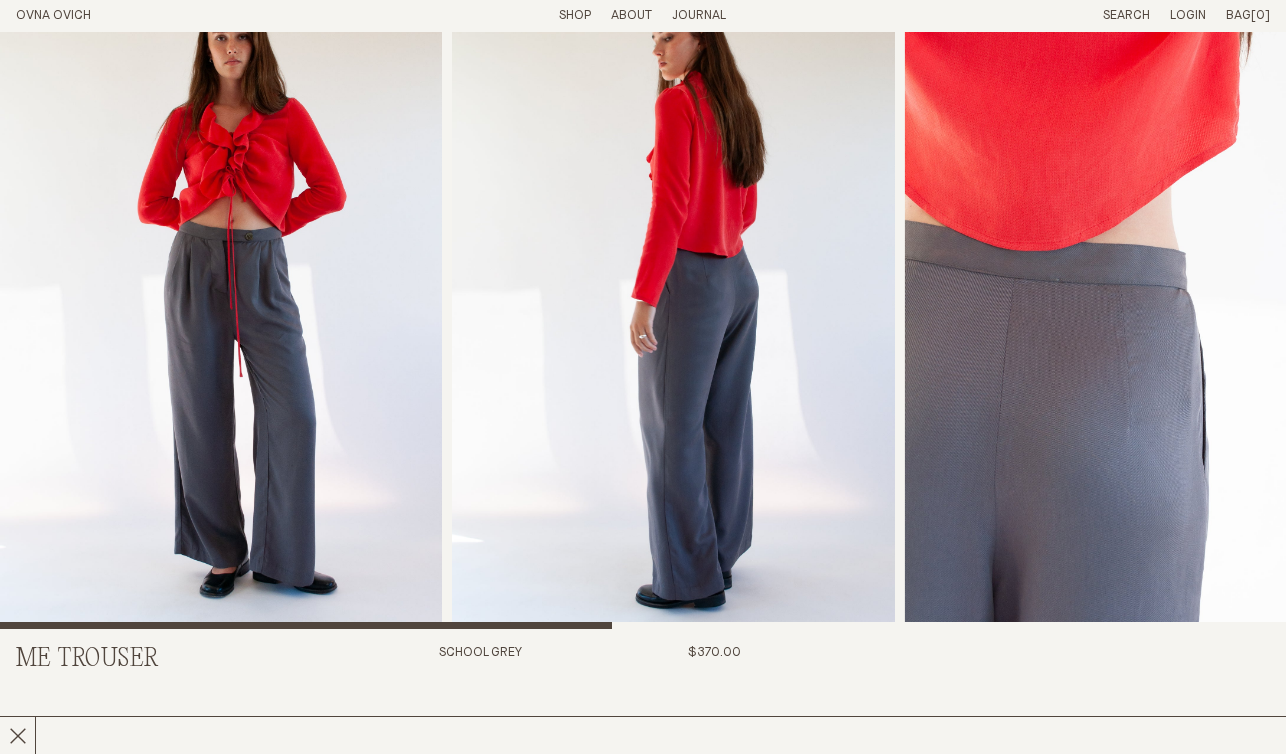 scroll, scrollTop: 0, scrollLeft: 0, axis: both 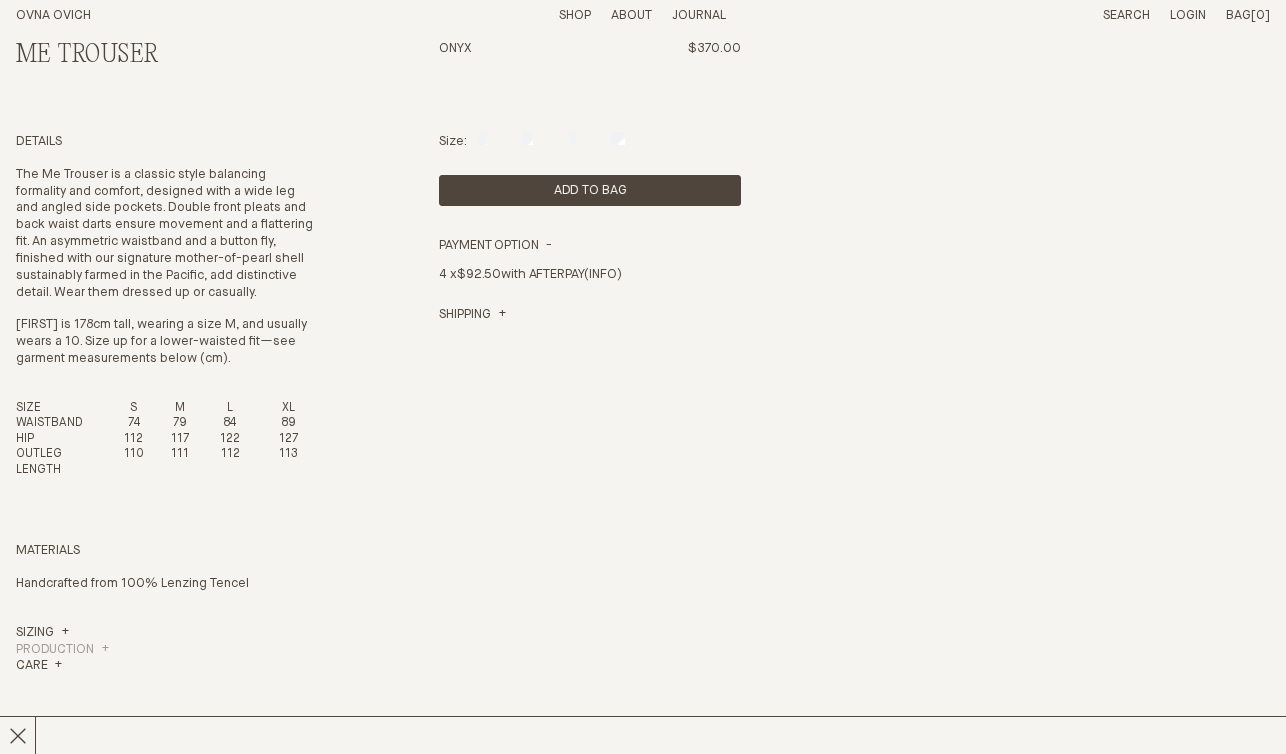 click on "Production" at bounding box center (62, 650) 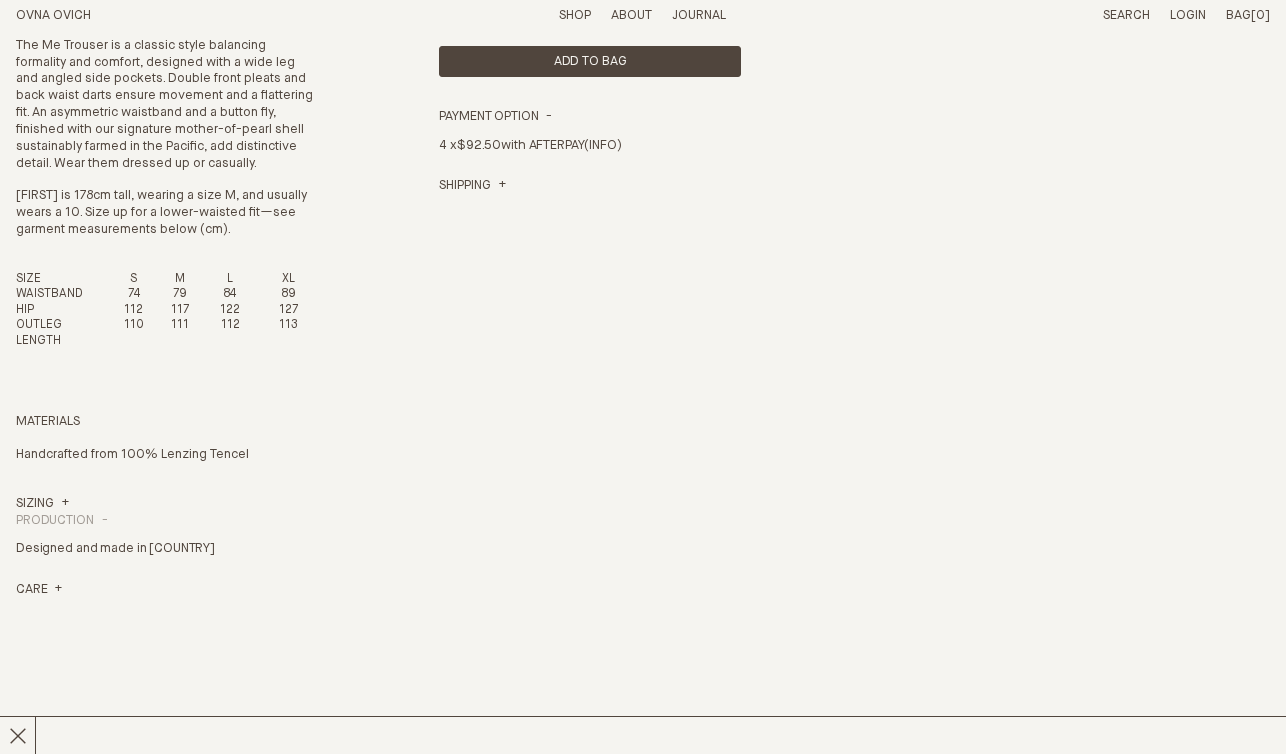 scroll, scrollTop: 844, scrollLeft: 0, axis: vertical 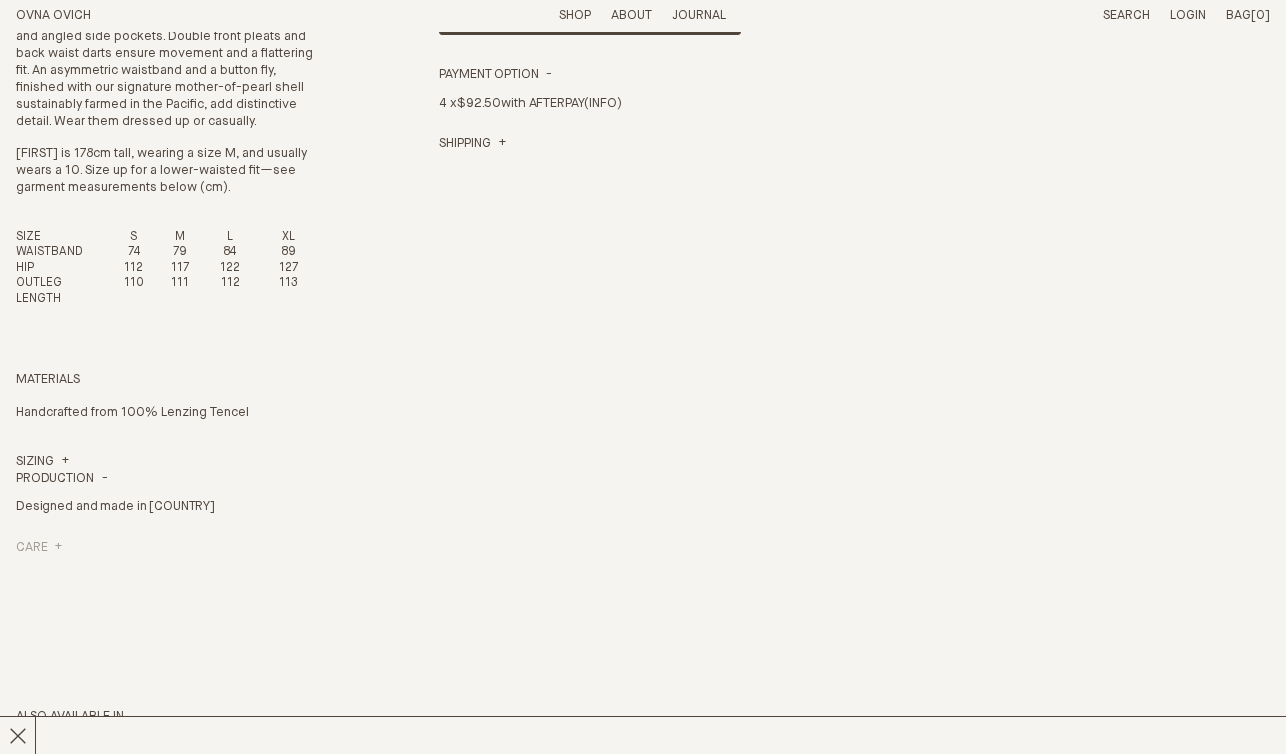 click on "Care" at bounding box center [39, 548] 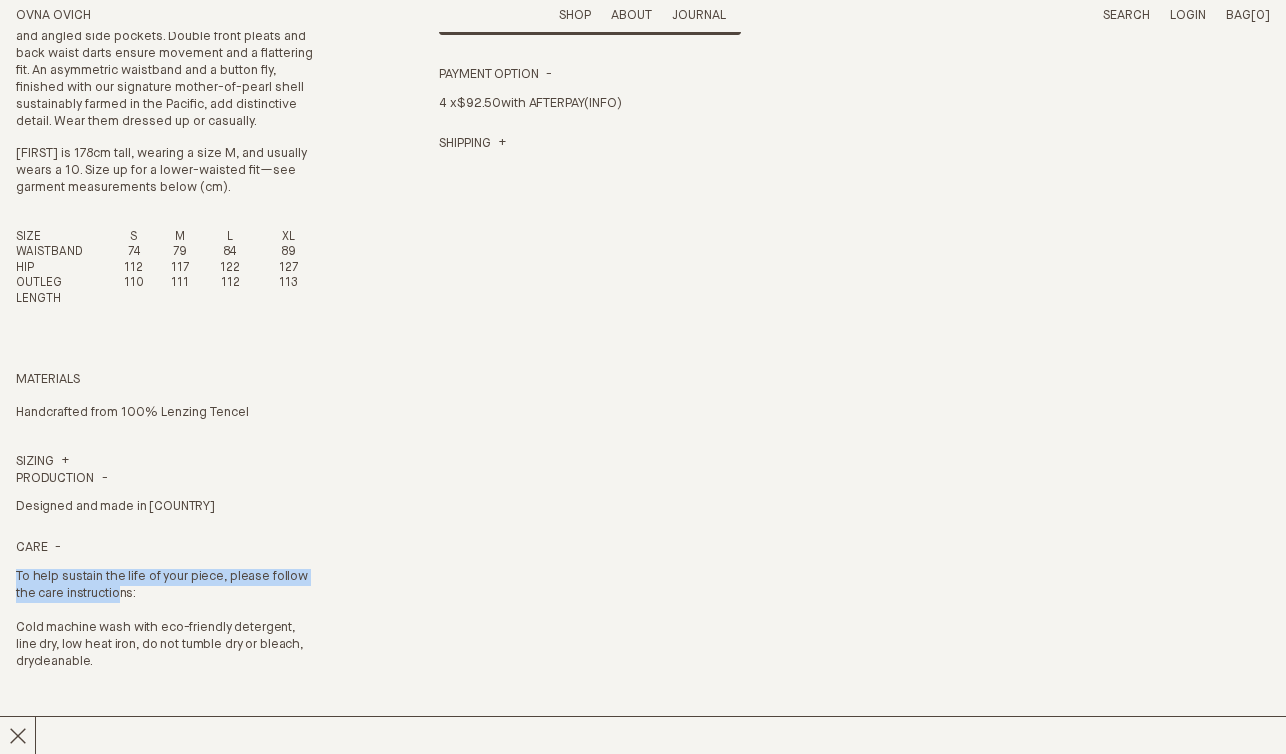 drag, startPoint x: 12, startPoint y: 579, endPoint x: 129, endPoint y: 604, distance: 119.64113 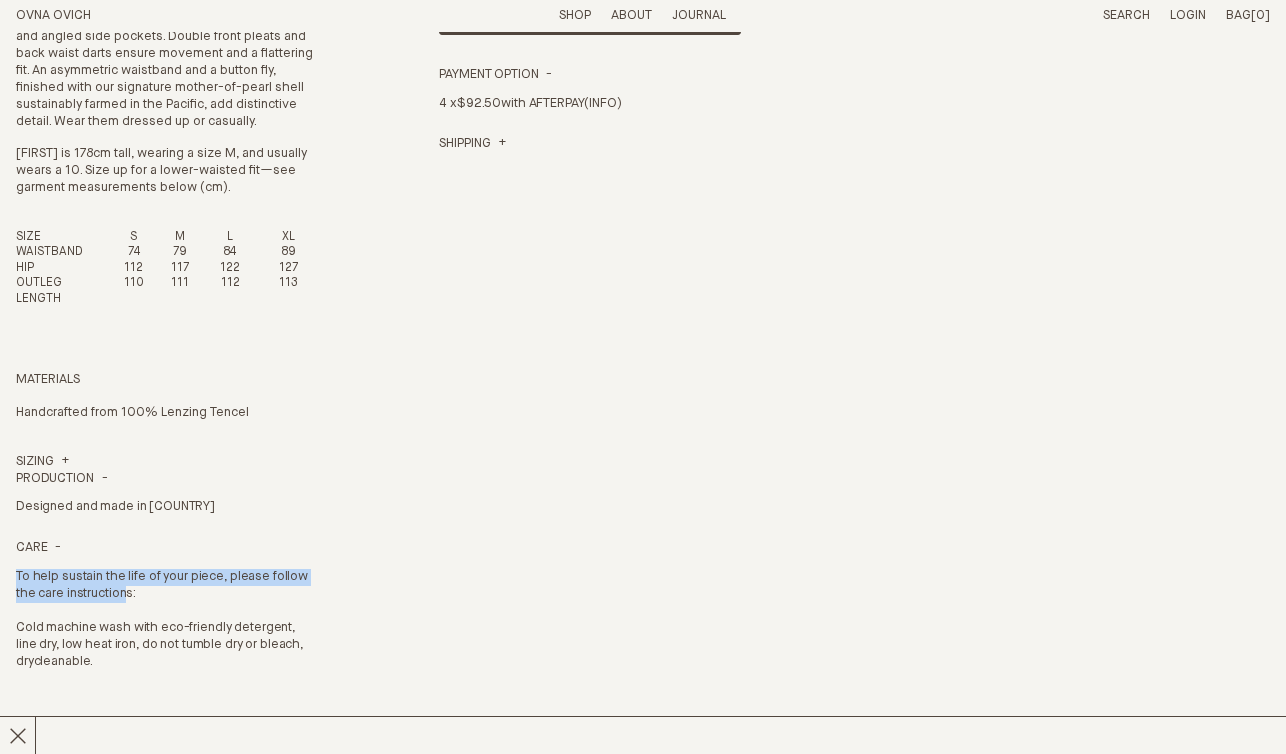 click on "To help sustain the life of your piece, please follow the care instructions:
Cold machine wash with eco-friendly detergent, line dry, low heat iron, do not tumble dry or bleach, drycleanable." at bounding box center (167, 619) 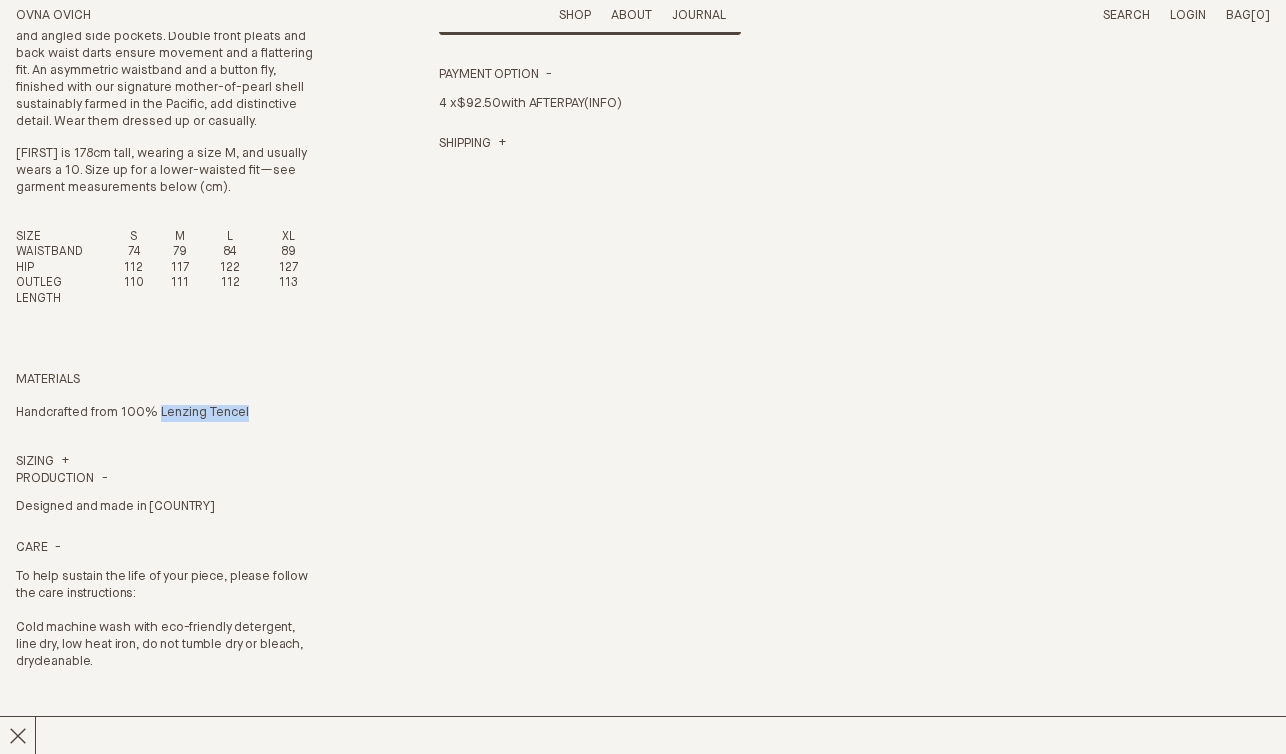 drag, startPoint x: 161, startPoint y: 414, endPoint x: 262, endPoint y: 410, distance: 101.07918 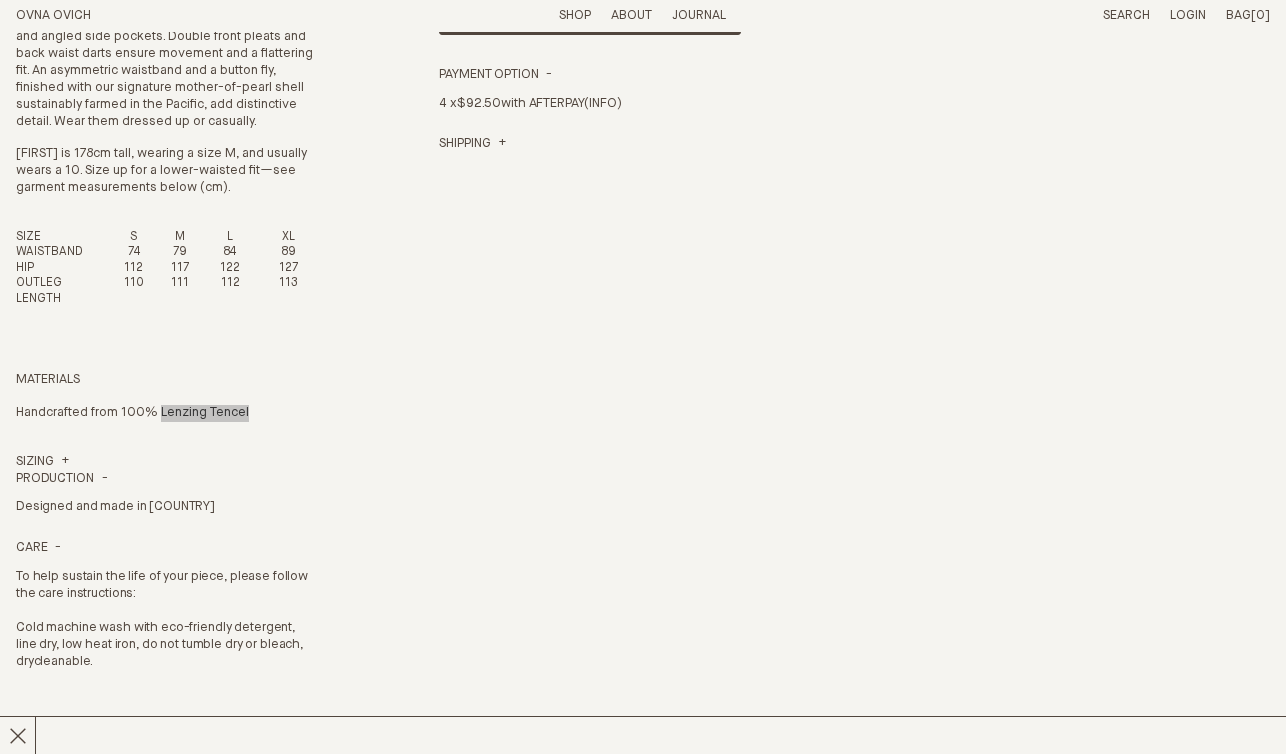 scroll, scrollTop: 0, scrollLeft: 0, axis: both 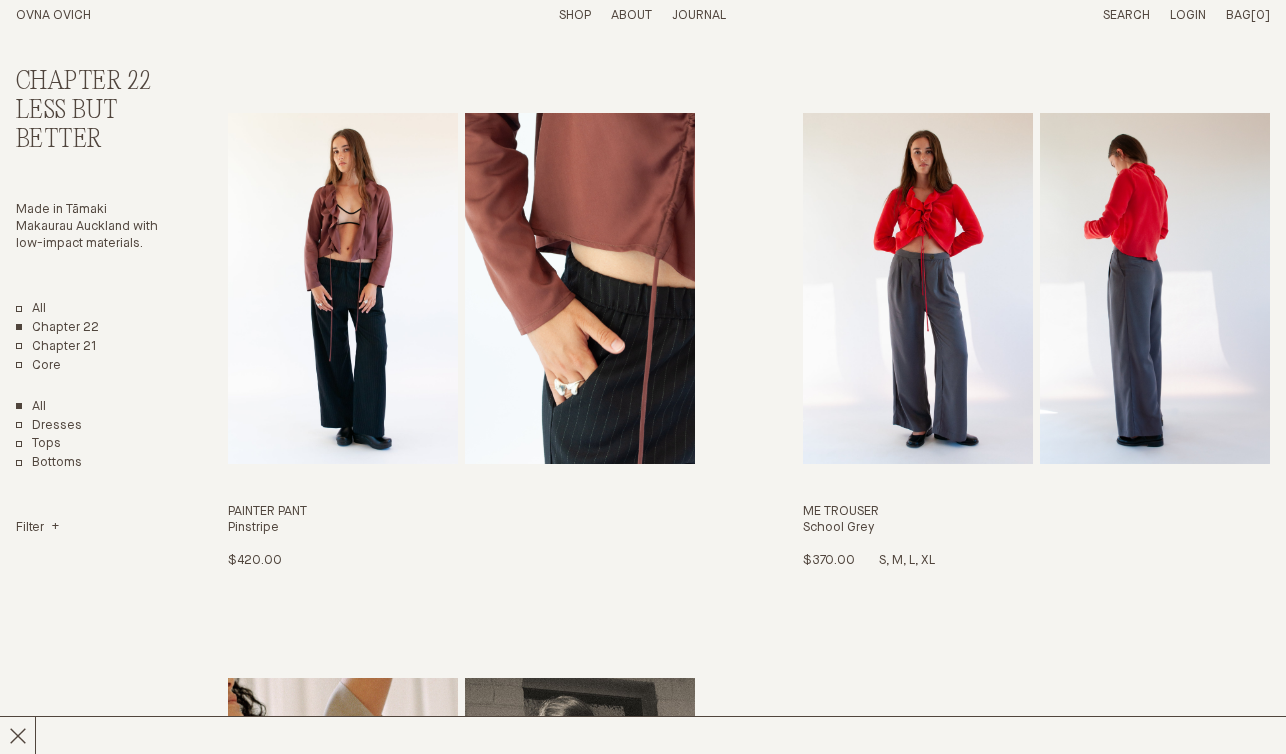 click at bounding box center (1036, 288) 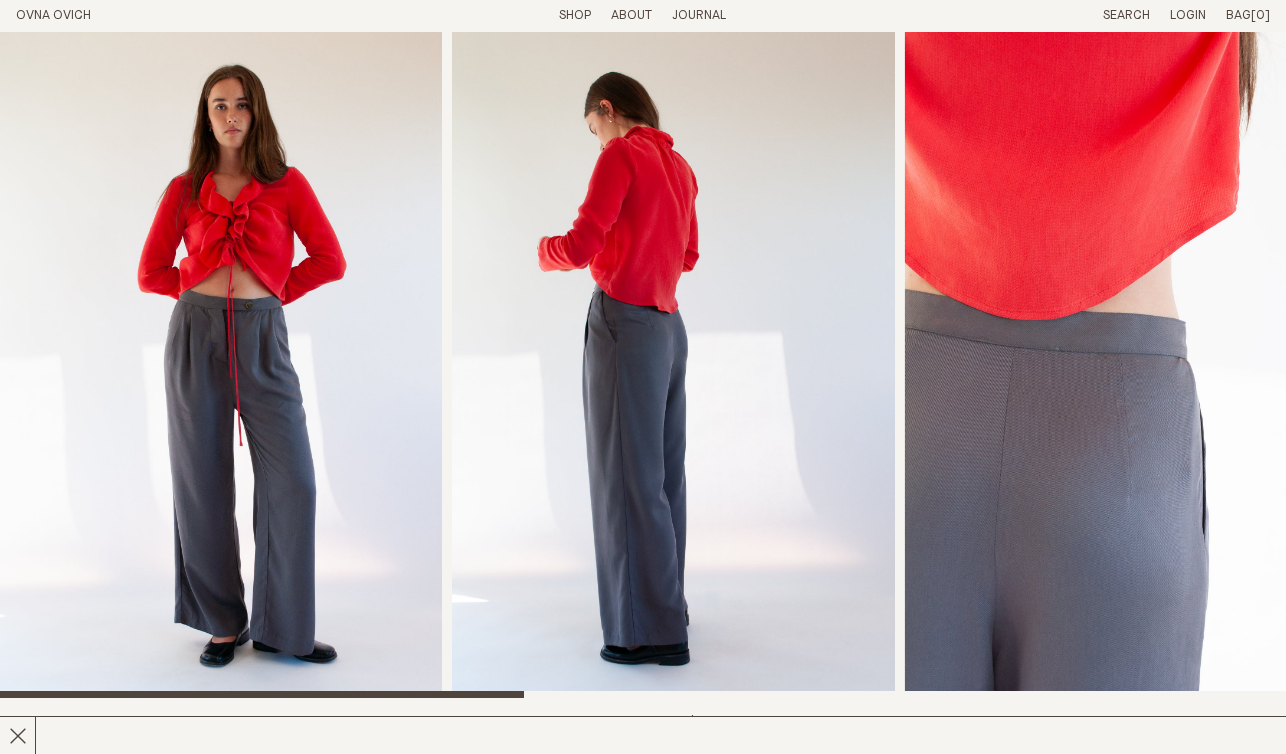 scroll, scrollTop: 96, scrollLeft: 0, axis: vertical 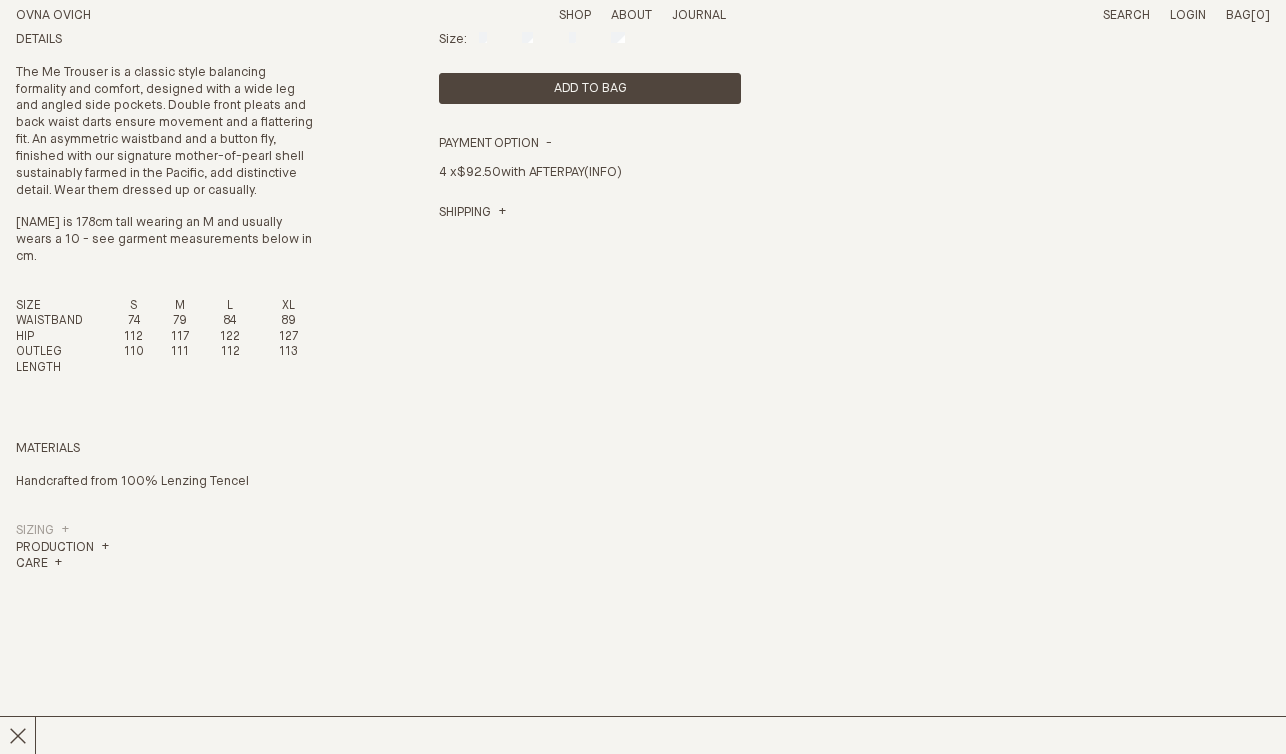 click on "Sizing" at bounding box center (42, 531) 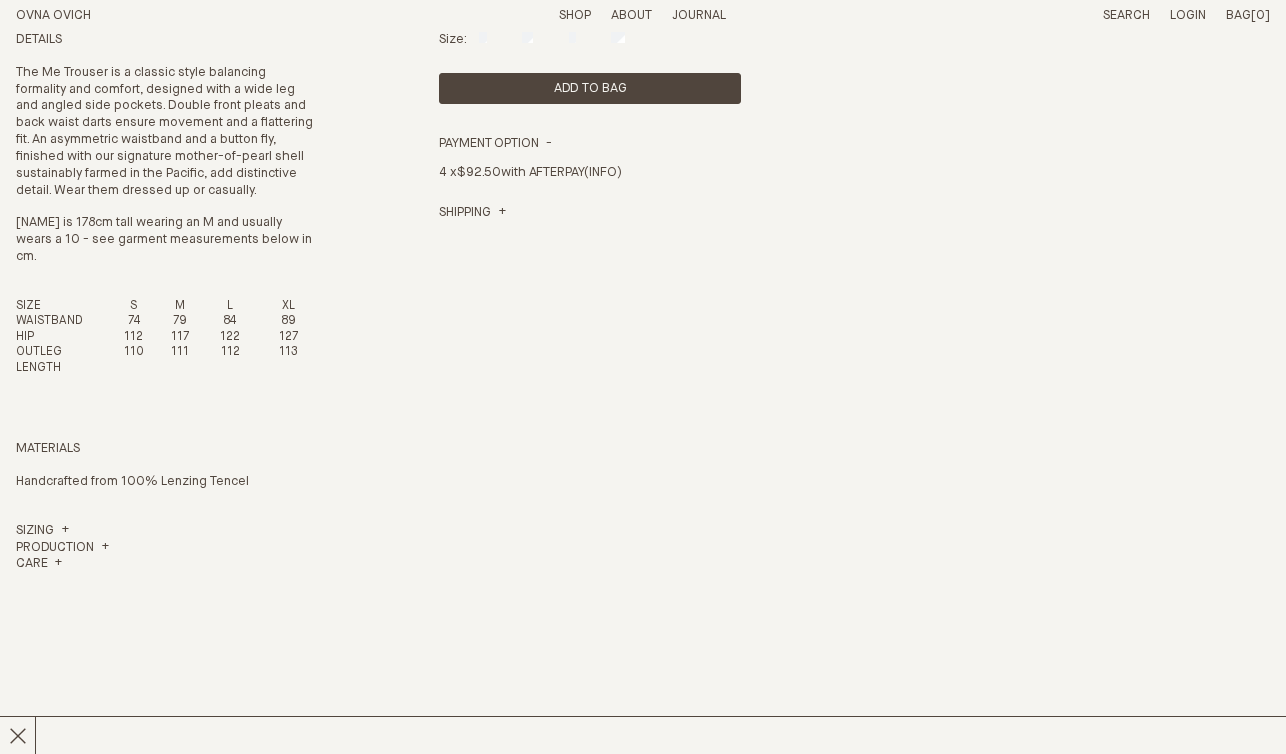 click on "Size:
S
M
L
XL
Add to Bag
Sold Out
Submit
Only   2   left in stock
Payment Option
4 x
$92.50
with AFTERPAY
(INFO)" at bounding box center [590, 319] 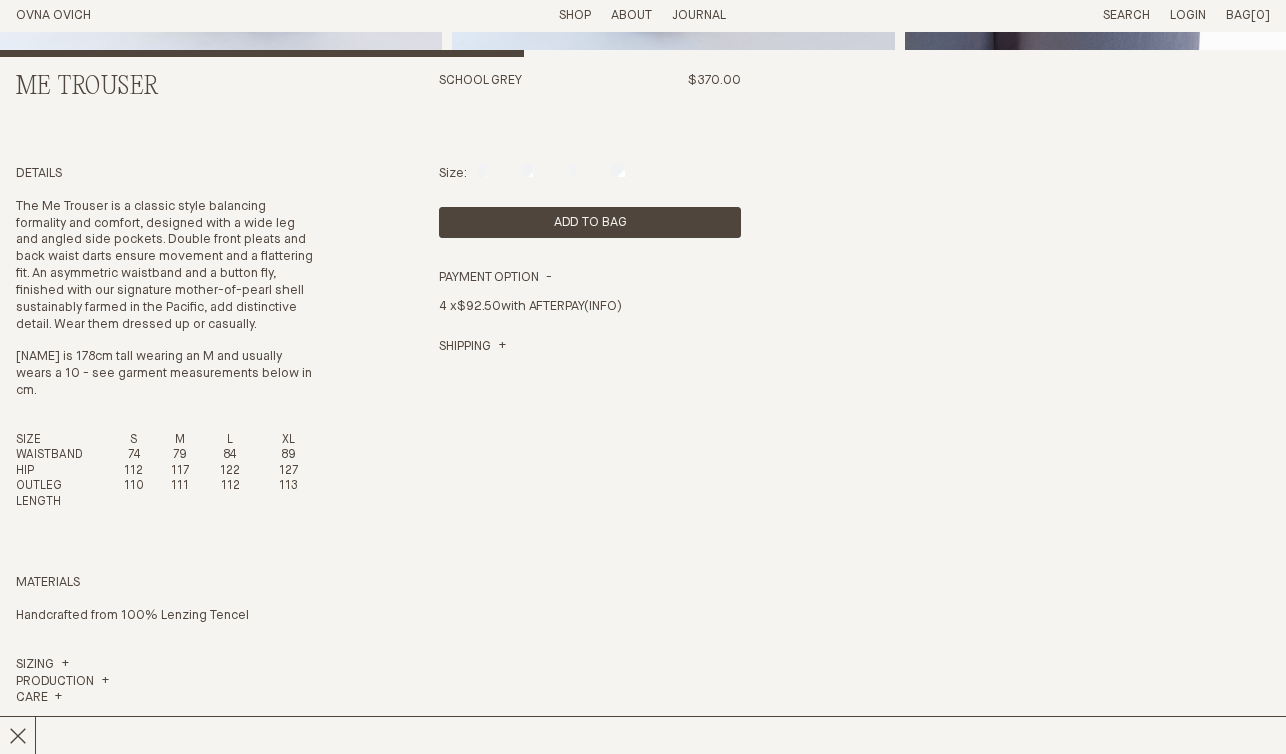 scroll, scrollTop: 795, scrollLeft: 0, axis: vertical 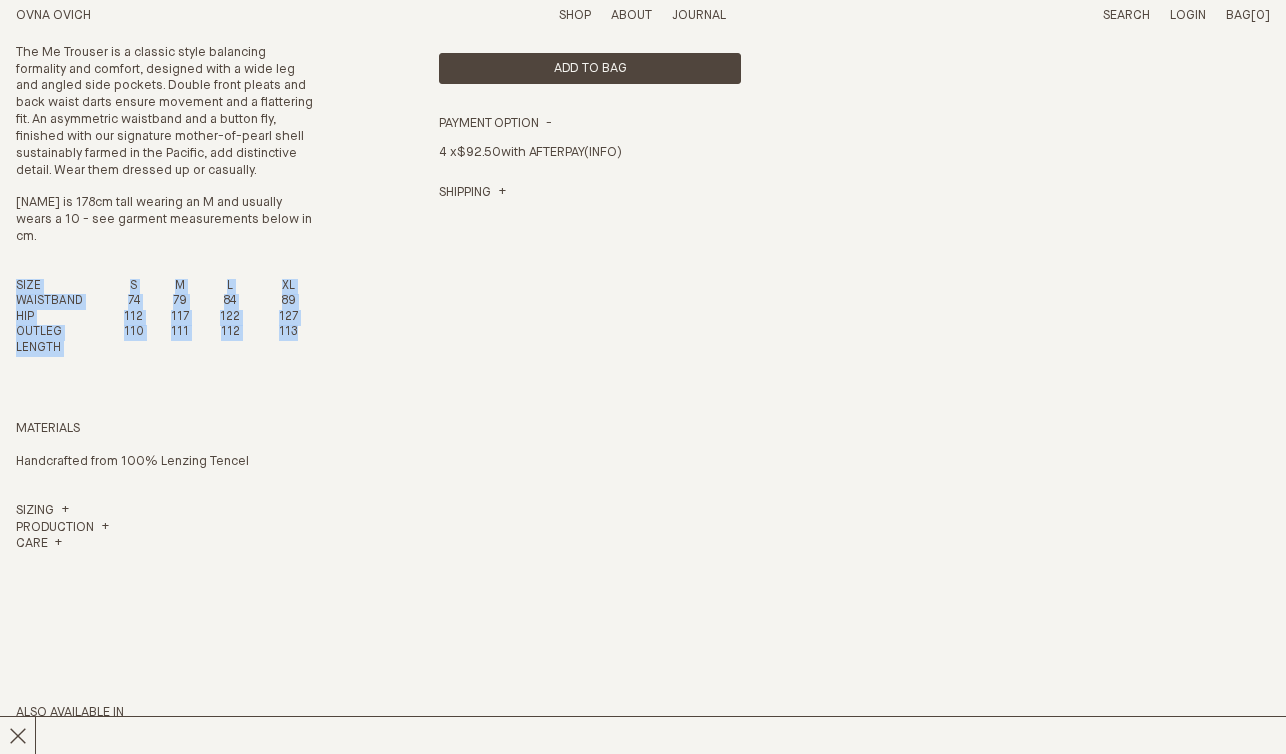 drag, startPoint x: 301, startPoint y: 354, endPoint x: 16, endPoint y: 301, distance: 289.88617 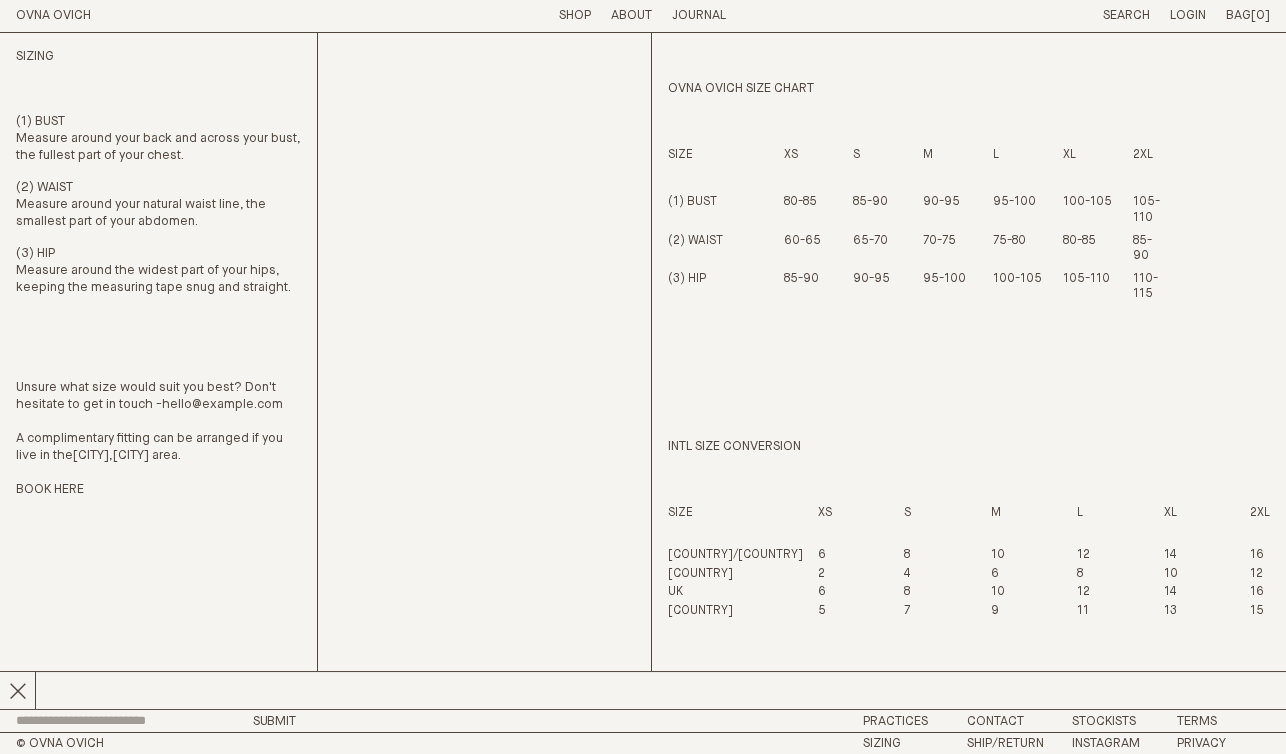 scroll, scrollTop: 0, scrollLeft: 0, axis: both 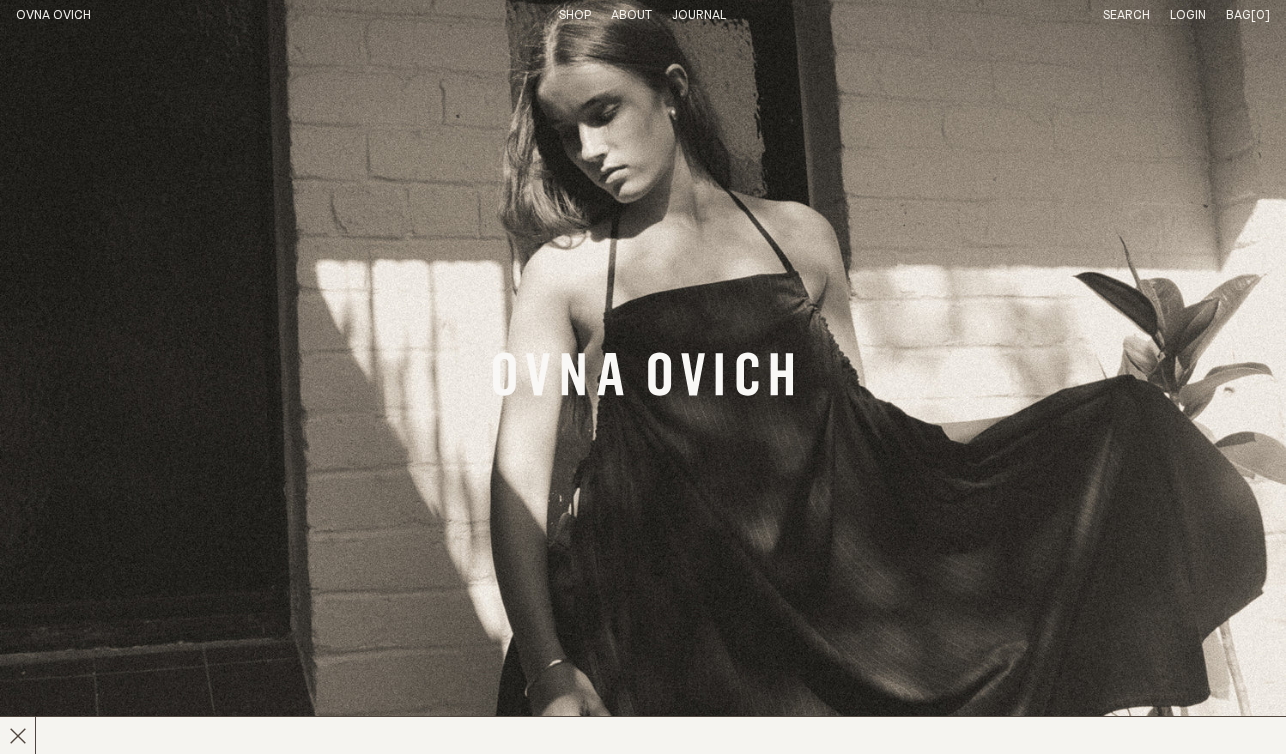 click on "Shop" at bounding box center [575, 15] 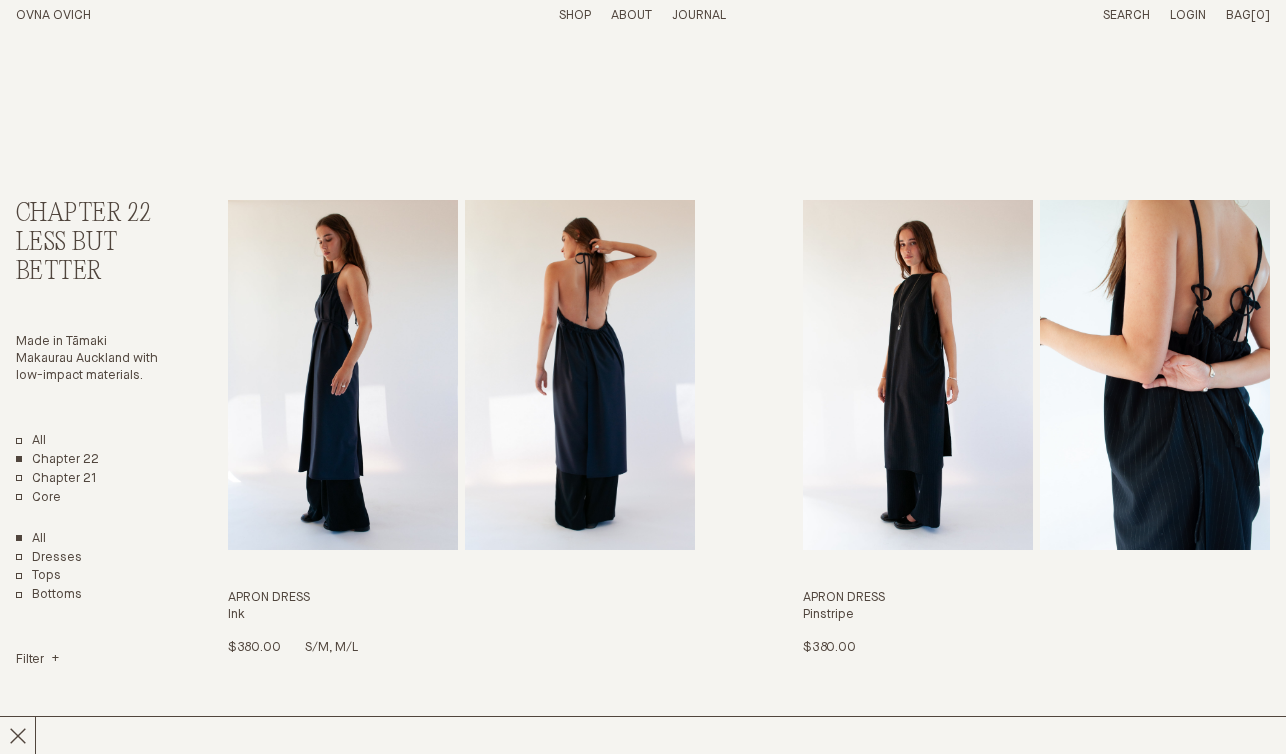 scroll, scrollTop: 0, scrollLeft: 0, axis: both 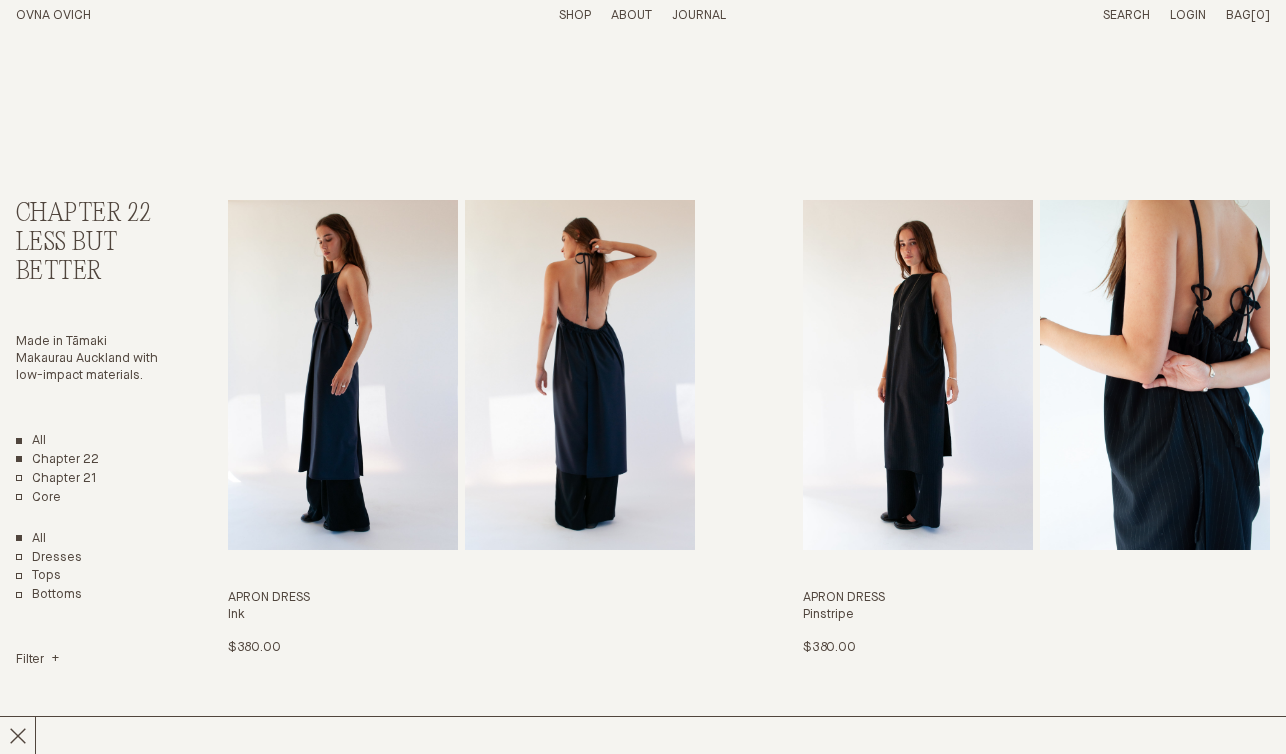 click on "All" at bounding box center (31, 441) 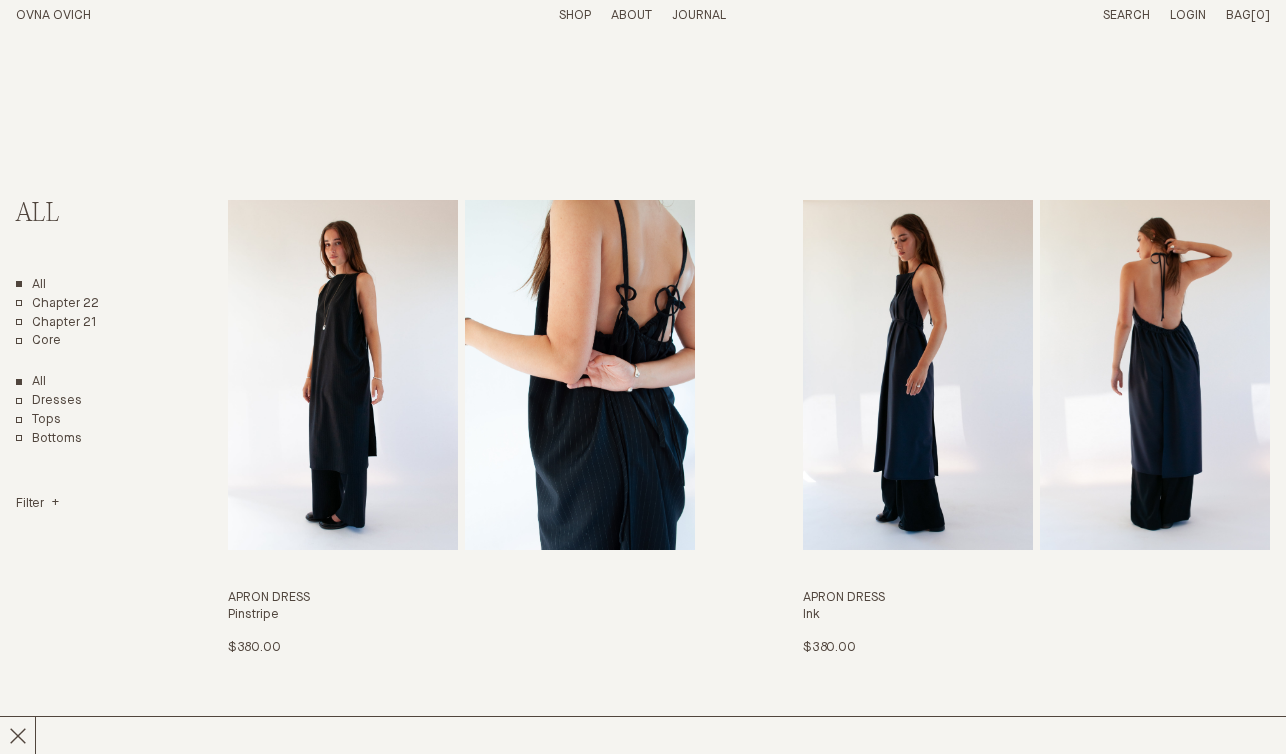 scroll, scrollTop: 0, scrollLeft: 0, axis: both 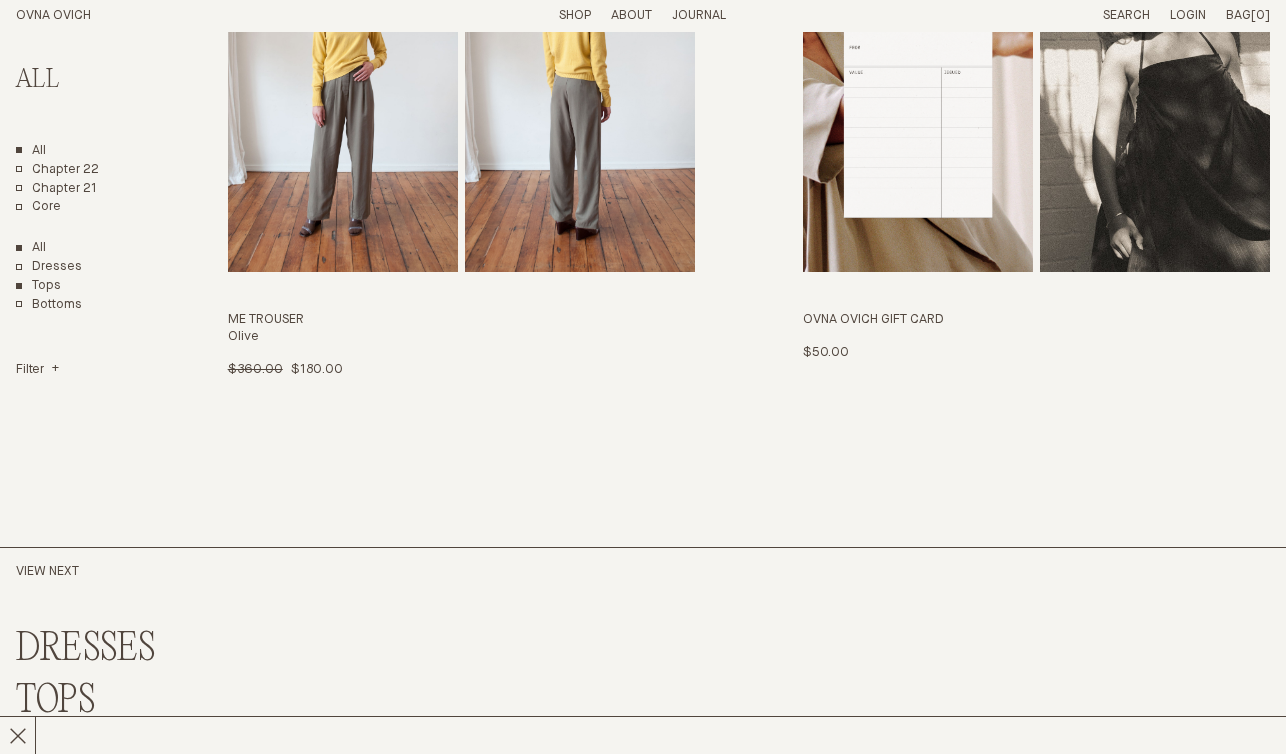 click on "Tops" at bounding box center [38, 286] 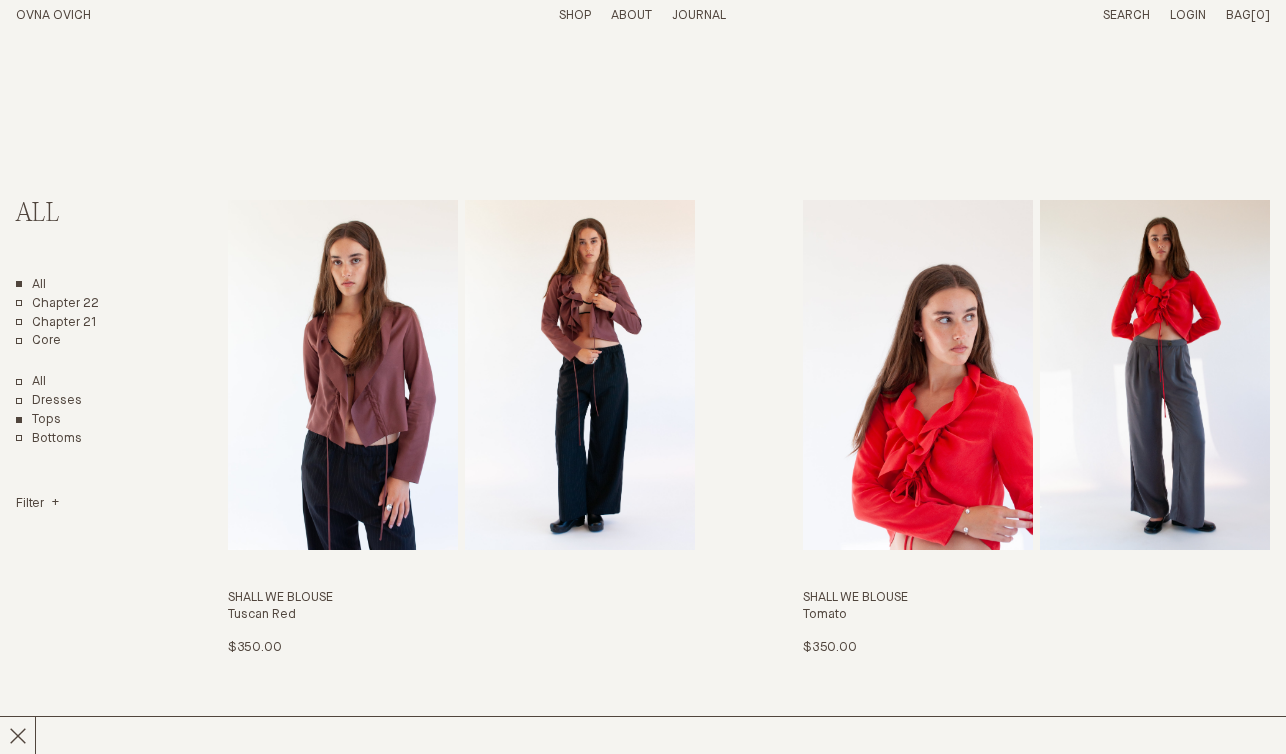 scroll, scrollTop: 0, scrollLeft: 0, axis: both 